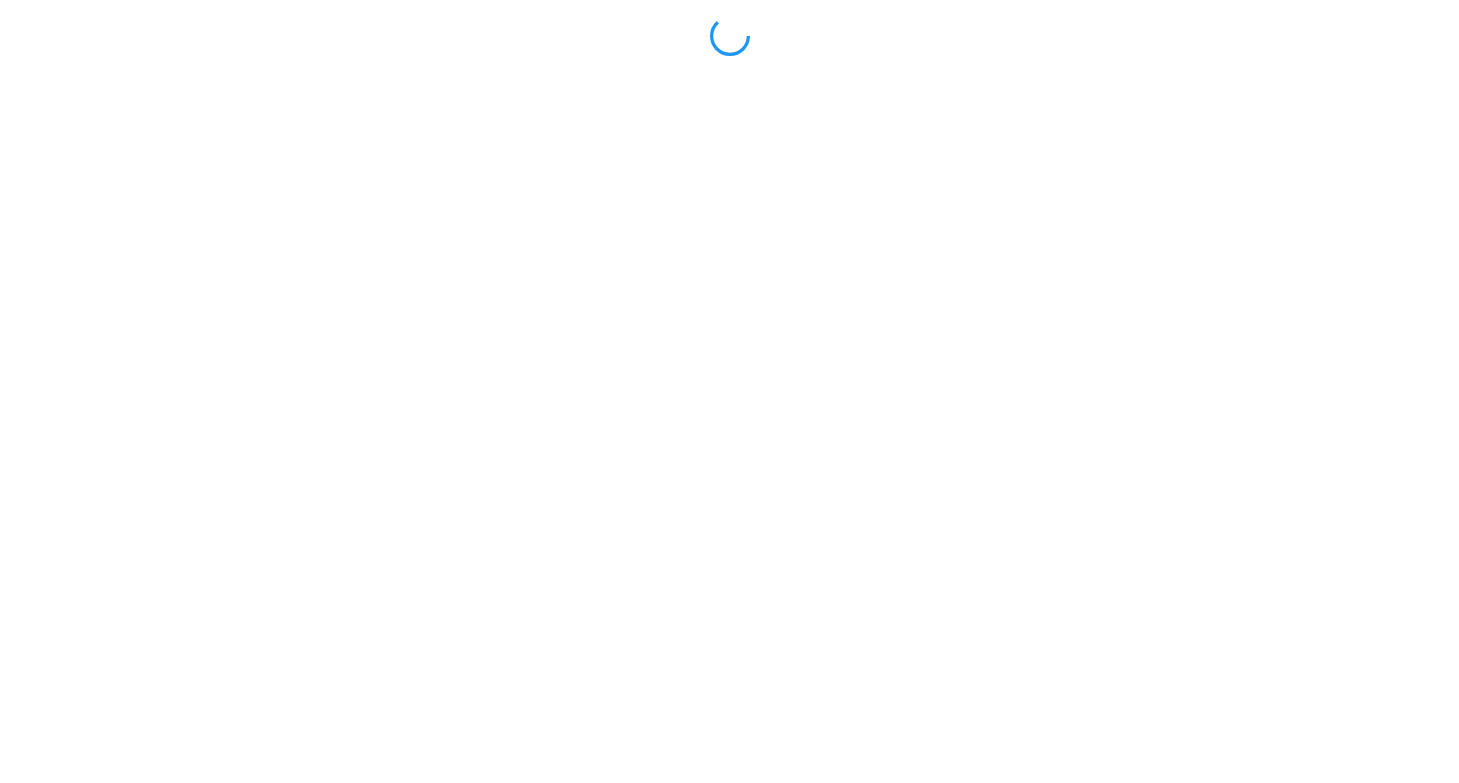 scroll, scrollTop: 0, scrollLeft: 0, axis: both 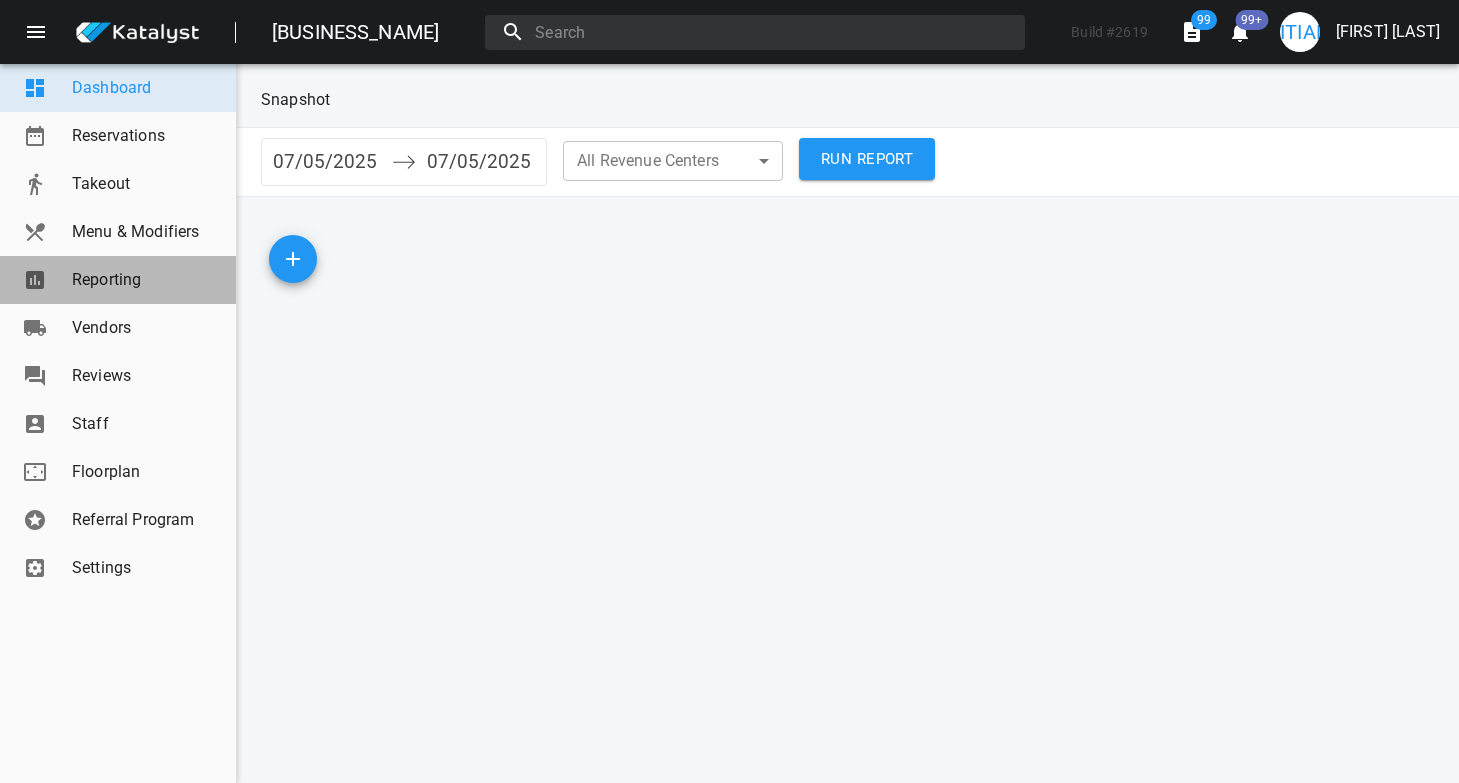 click on "Reporting" at bounding box center [146, 280] 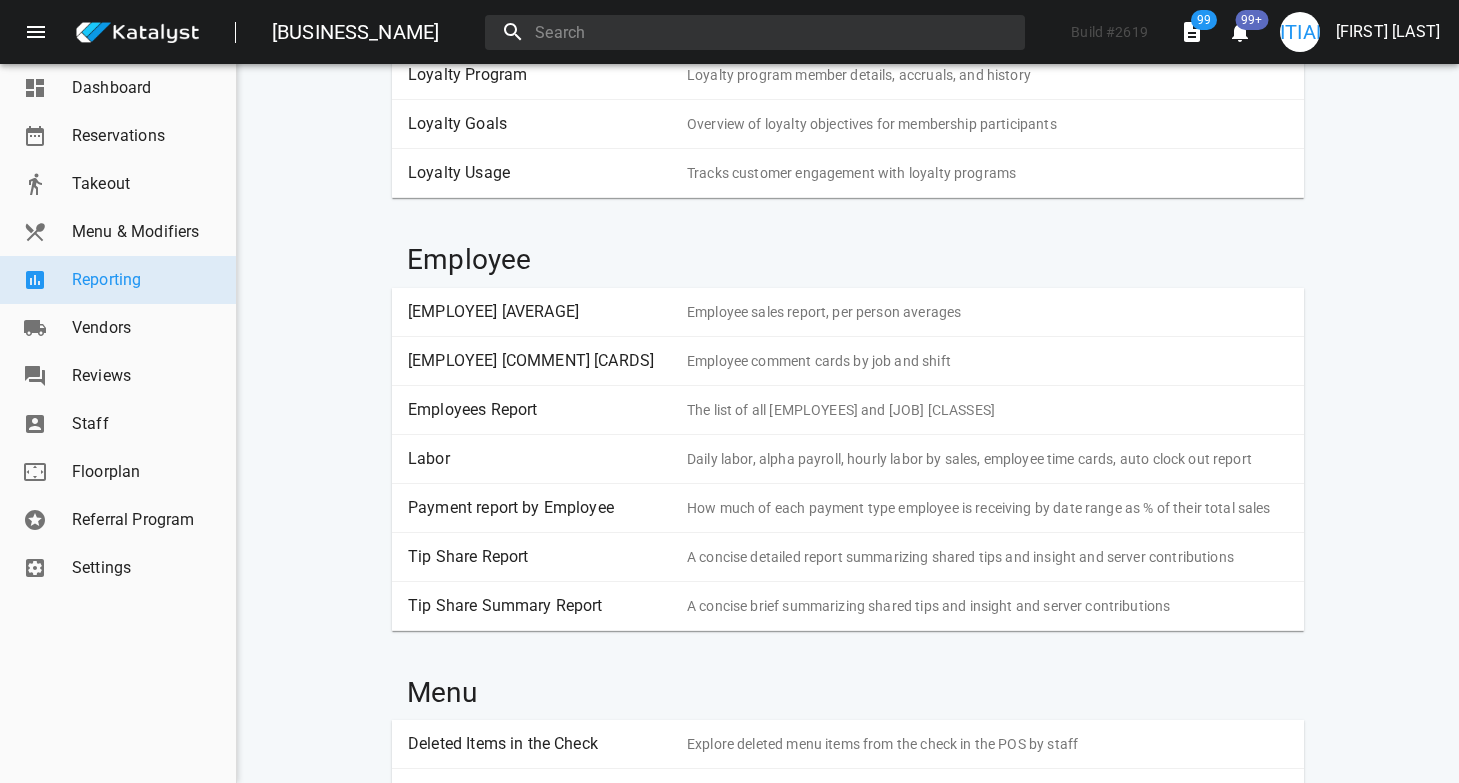 scroll, scrollTop: 1301, scrollLeft: 0, axis: vertical 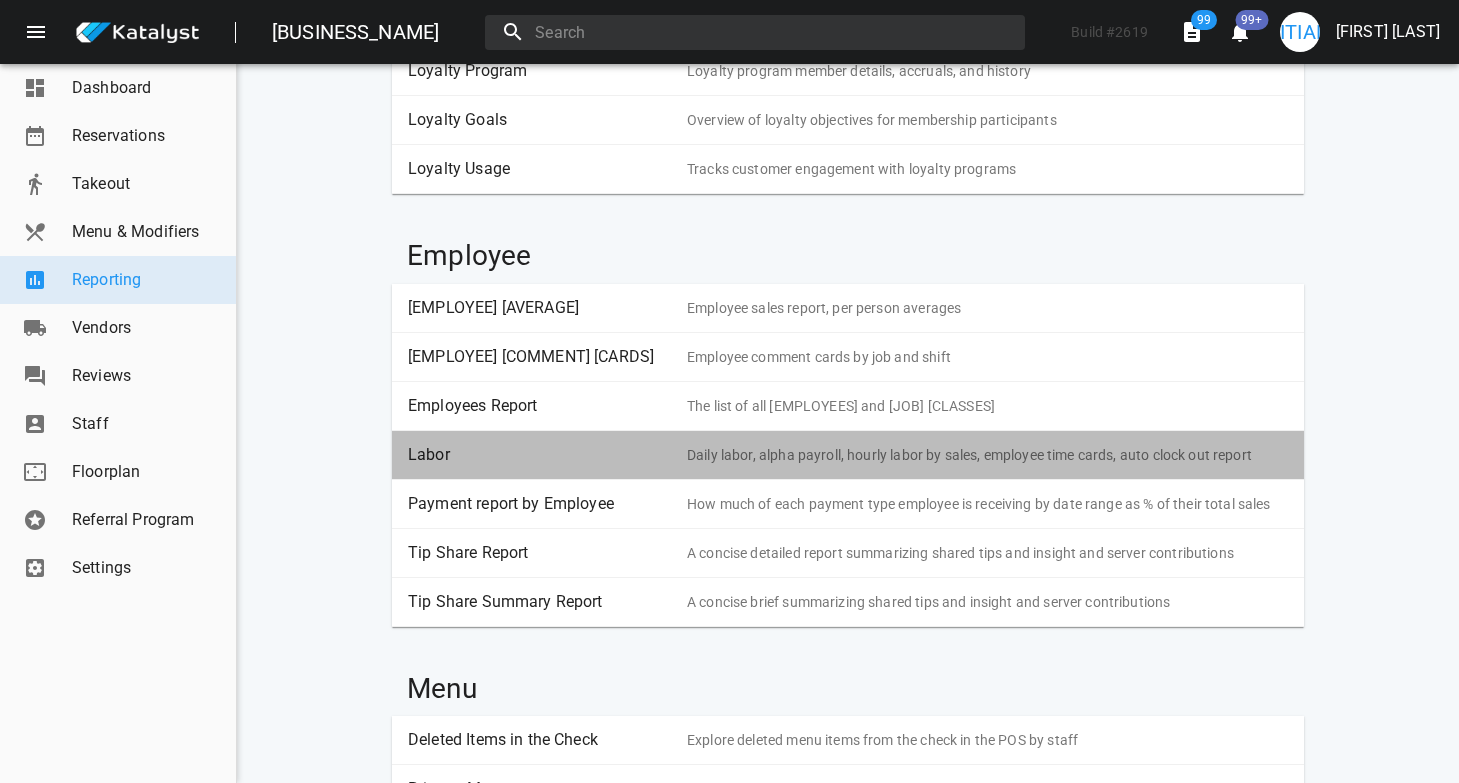click on "Labor" at bounding box center (540, 455) 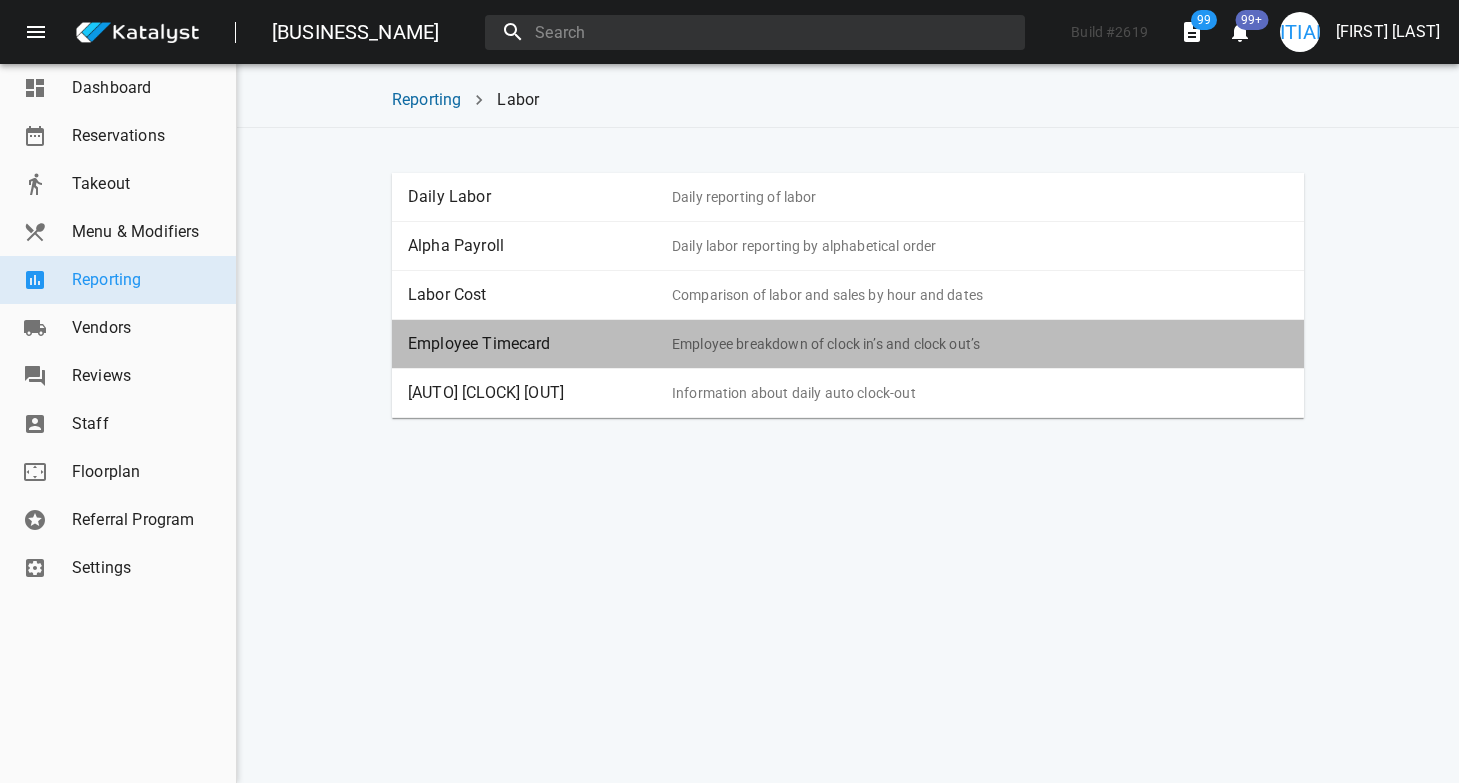 click on "Employee Timecard" at bounding box center (540, 344) 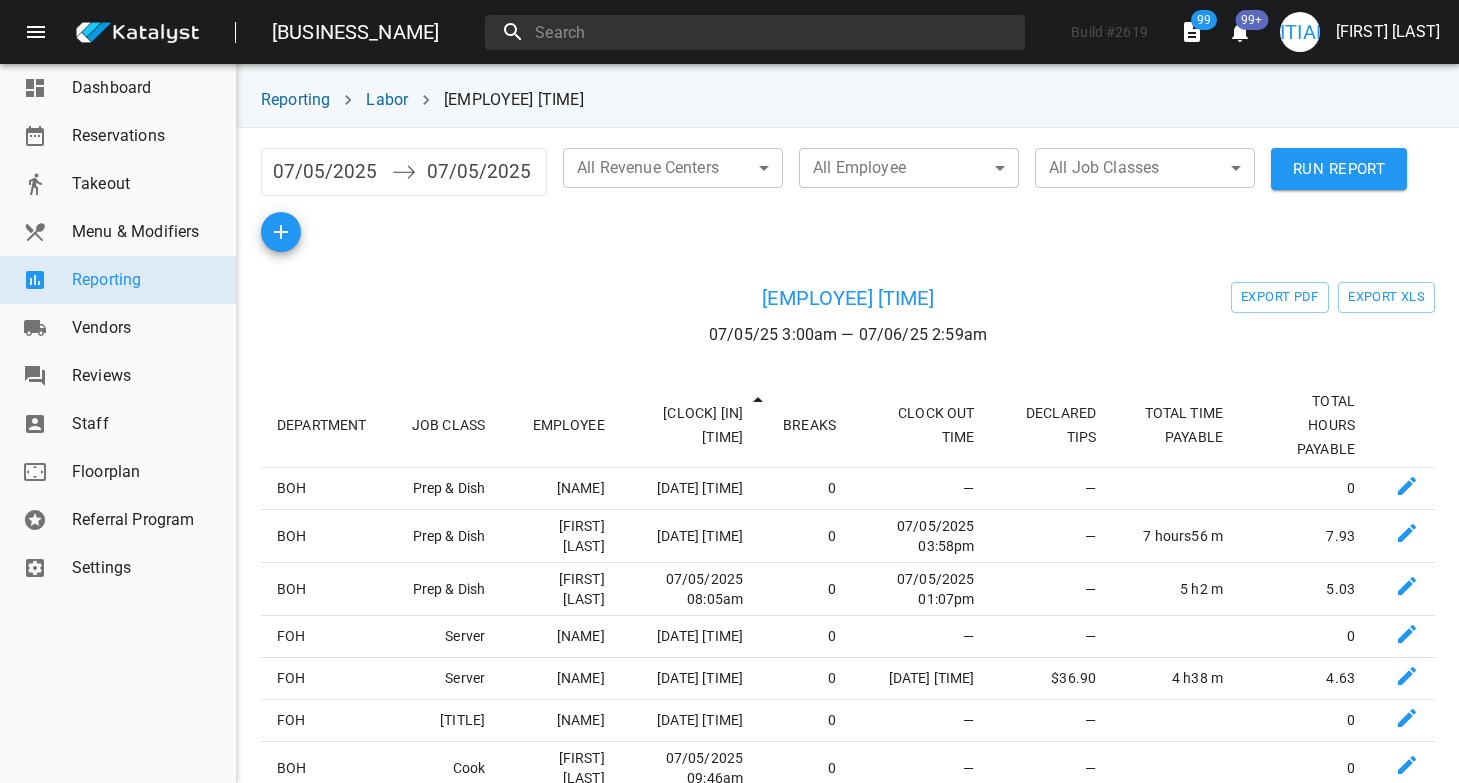 click on "DEPARTMENT  JOB CLASS  EMPLOYEE  CLOCK IN TIME  BREAKS  CLOCK OUT TIME  DECLARED TIPS  TOTAL TIME PAYABLE  TOTAL HOURS PAYABLE  BOH Prep & Dish Nicolasa Ramirez [DATE] [BREAKS] 0 — — 0   BOH Prep & Dish Francisco Pineda [DATE] [BREAKS] [DATE] — 7 h  56 m  7.93   BOH Prep & Dish Lily Sanchez 0 — 5 h  2 m" at bounding box center (729, 391) 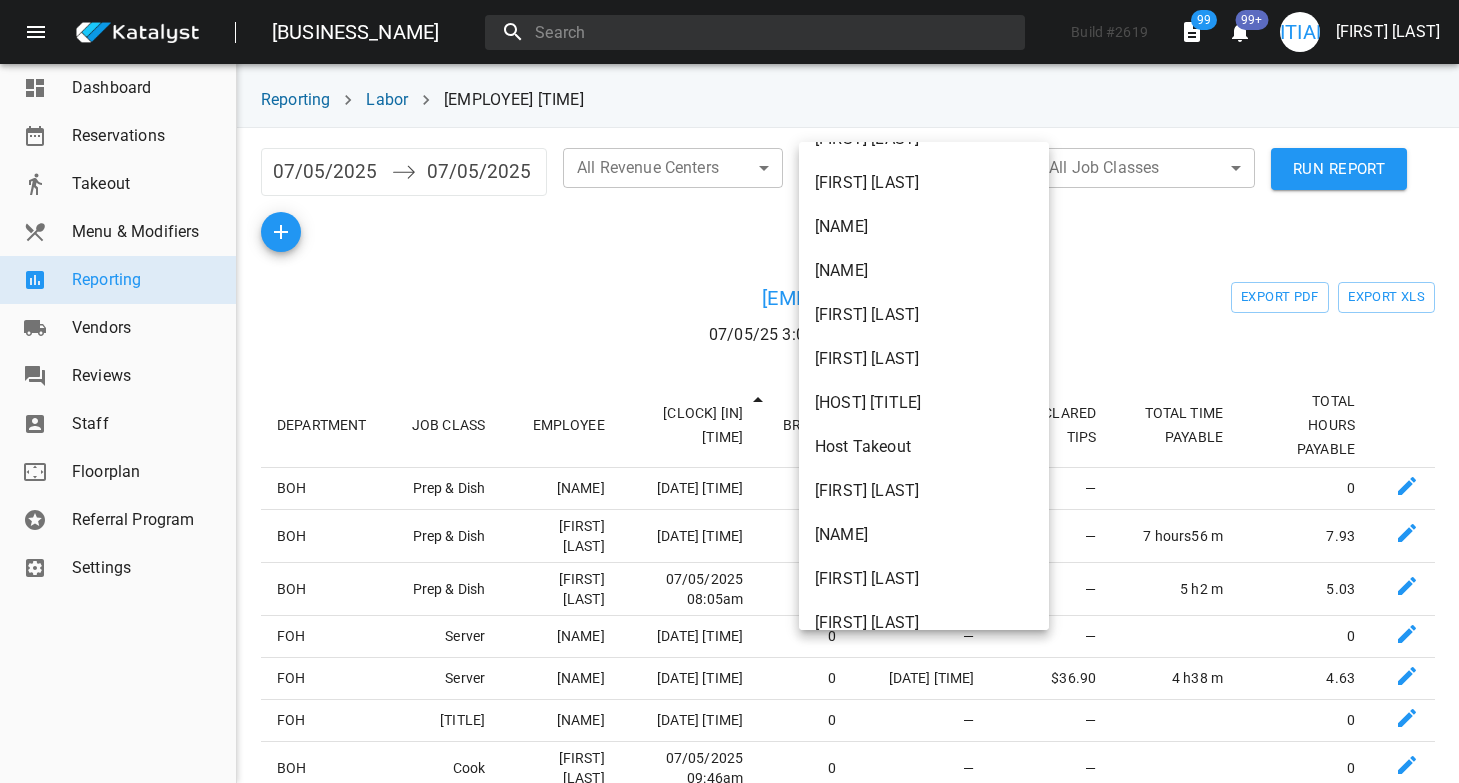 scroll, scrollTop: 3664, scrollLeft: 0, axis: vertical 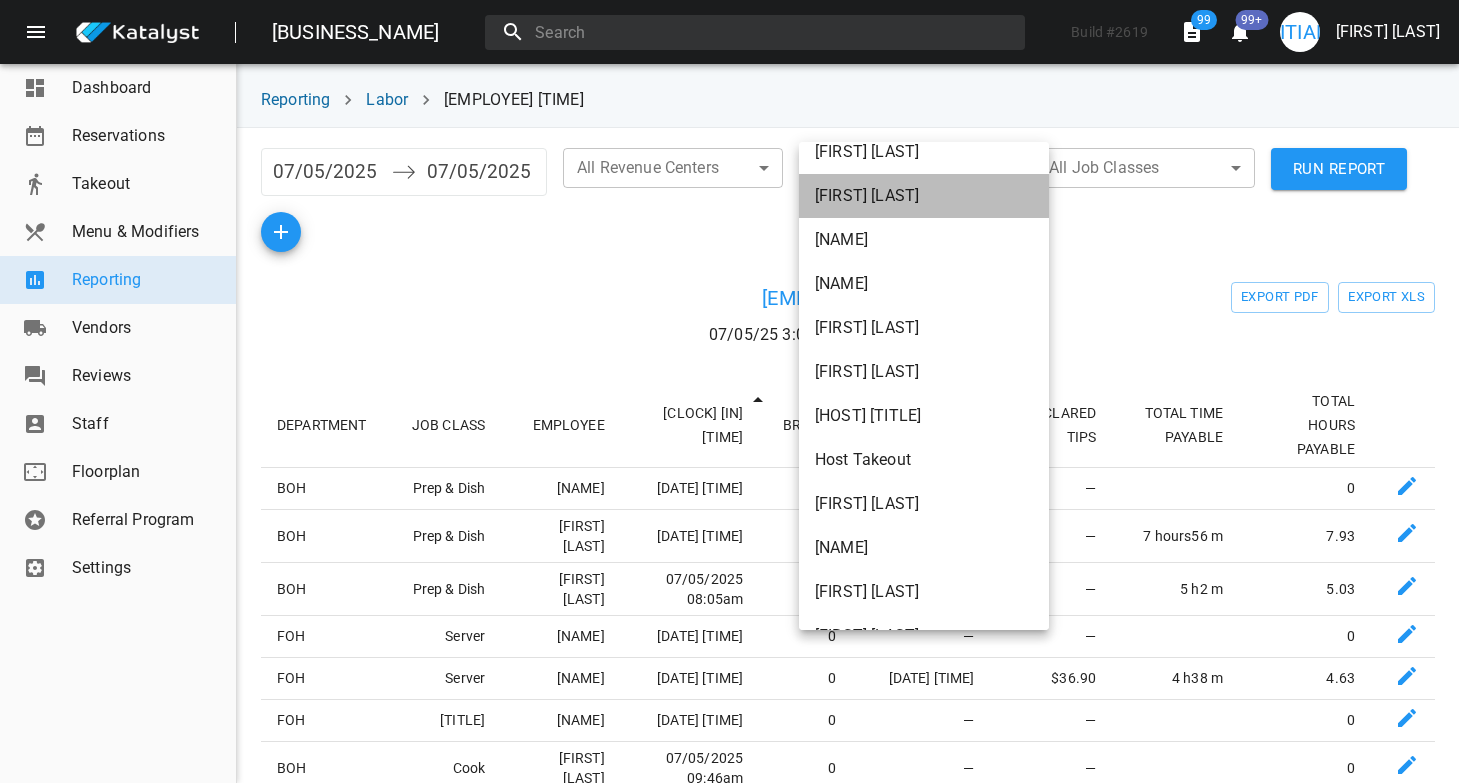 click on "[FIRST] [LAST]" at bounding box center [924, 196] 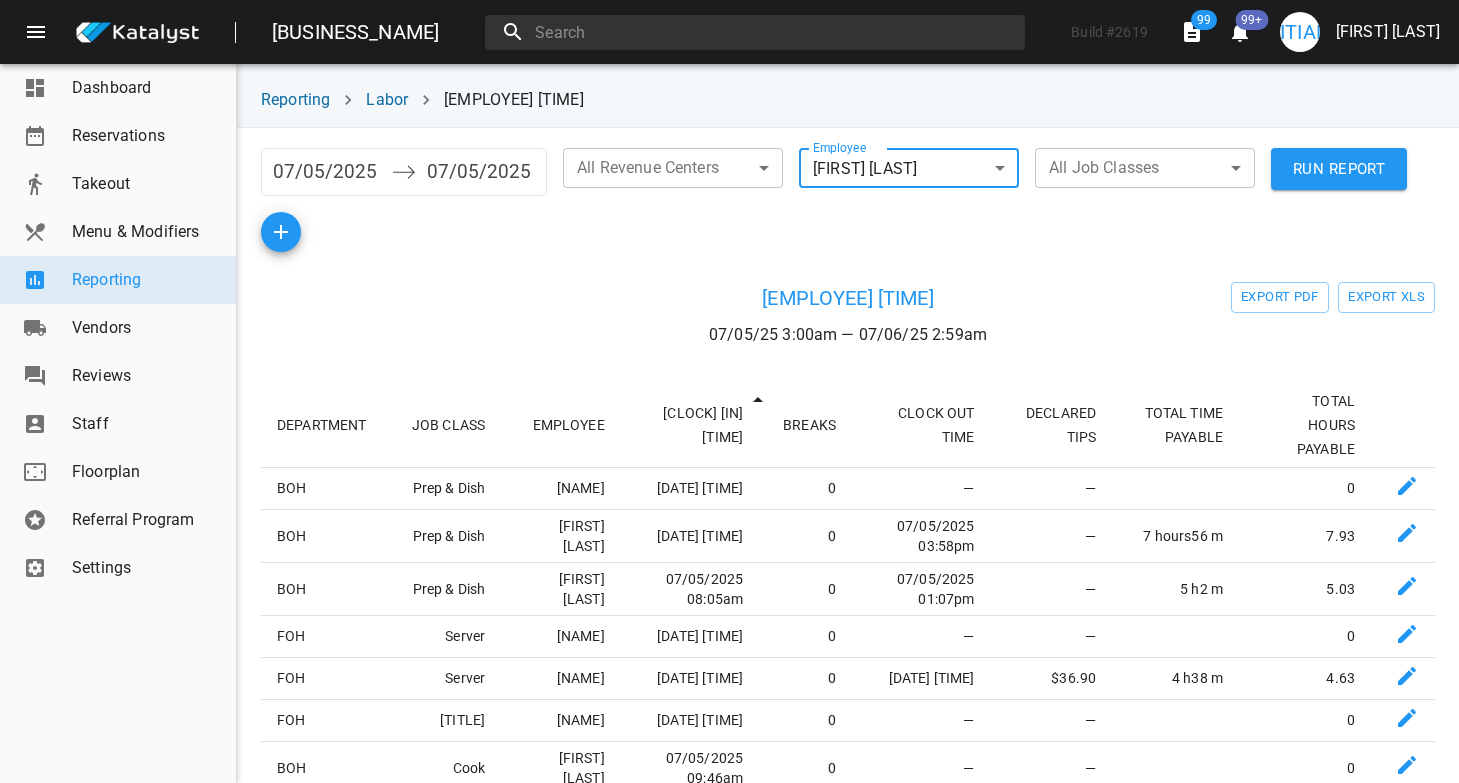 click on "RUN REPORT" at bounding box center (1339, 169) 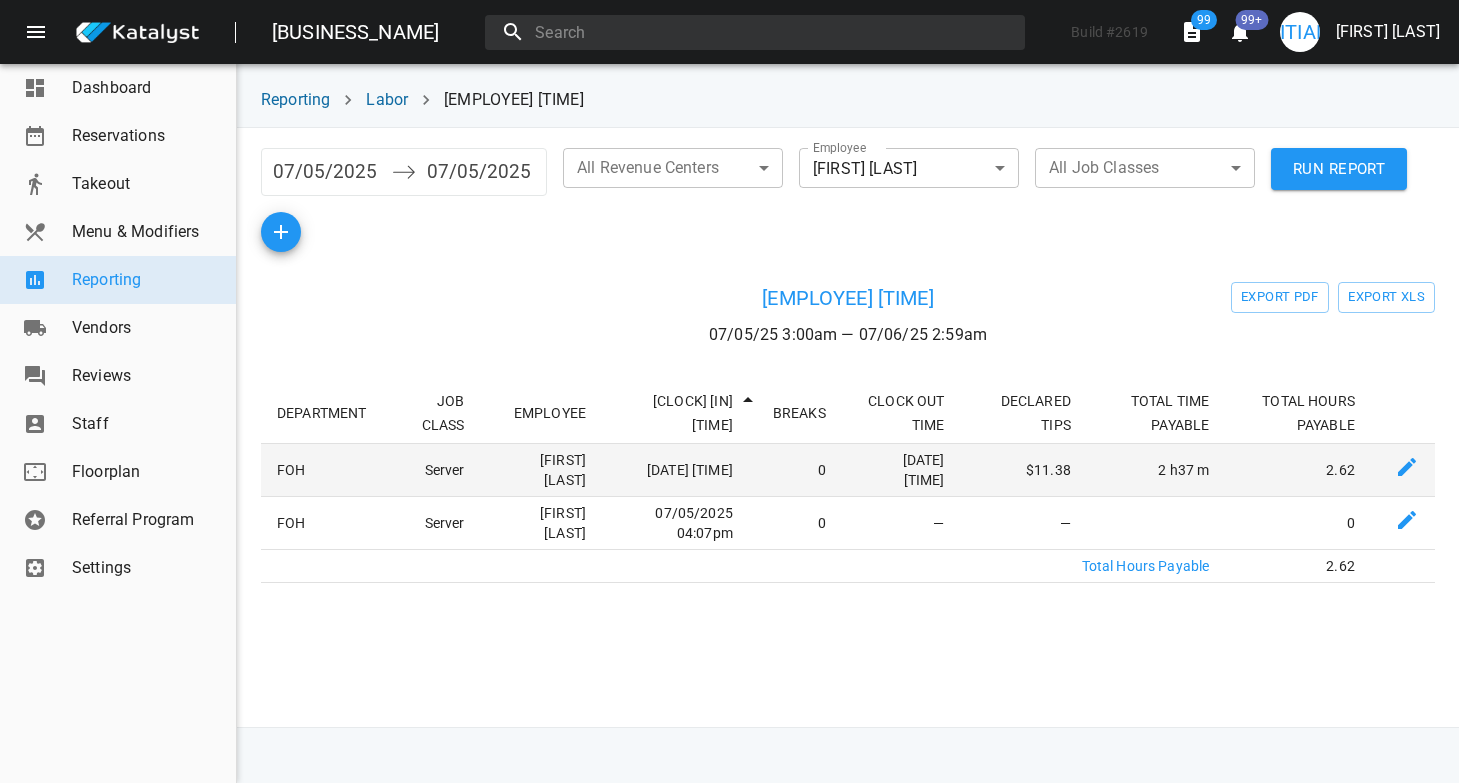 click on "[DATE] [TIME]" at bounding box center [683, 469] 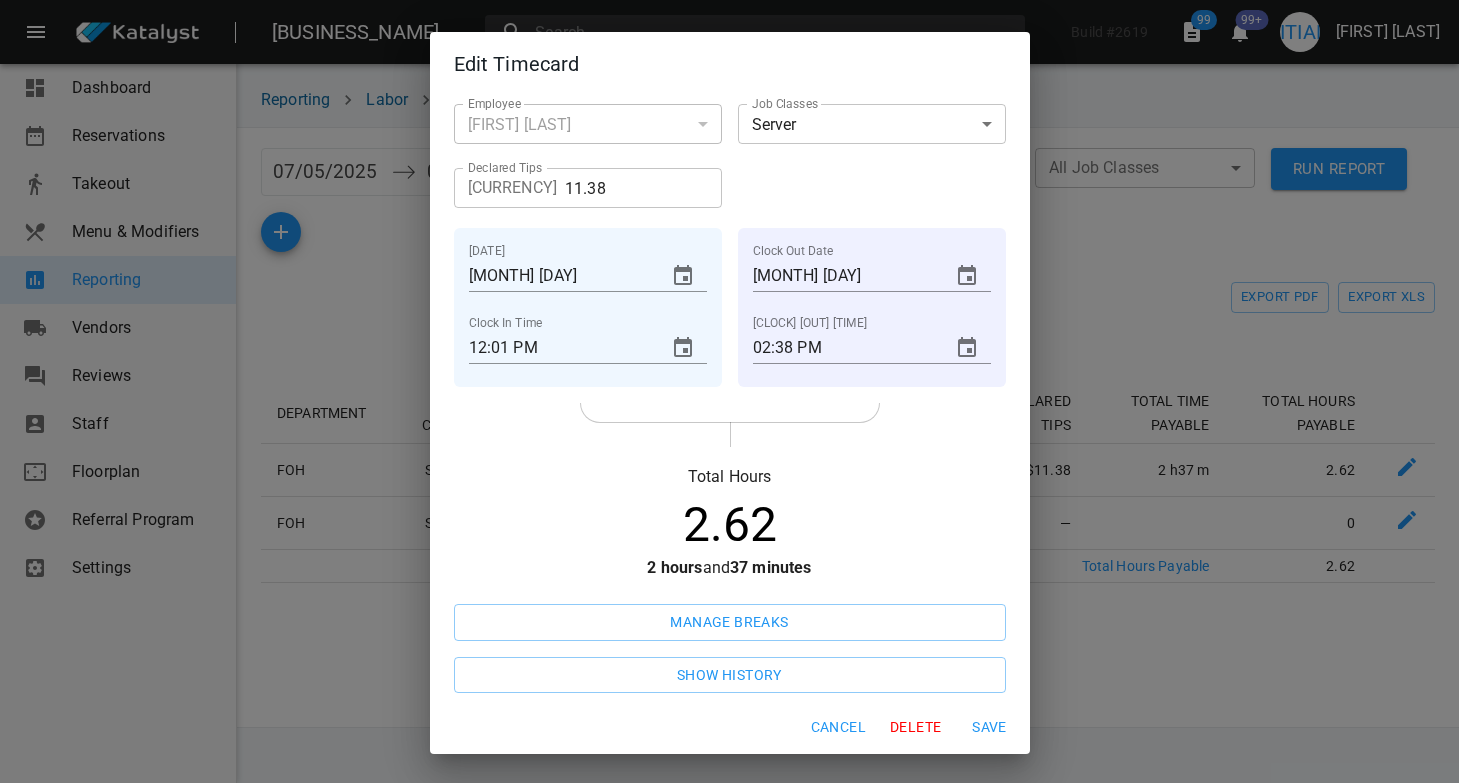 click on "12:01 PM" at bounding box center [560, 276] 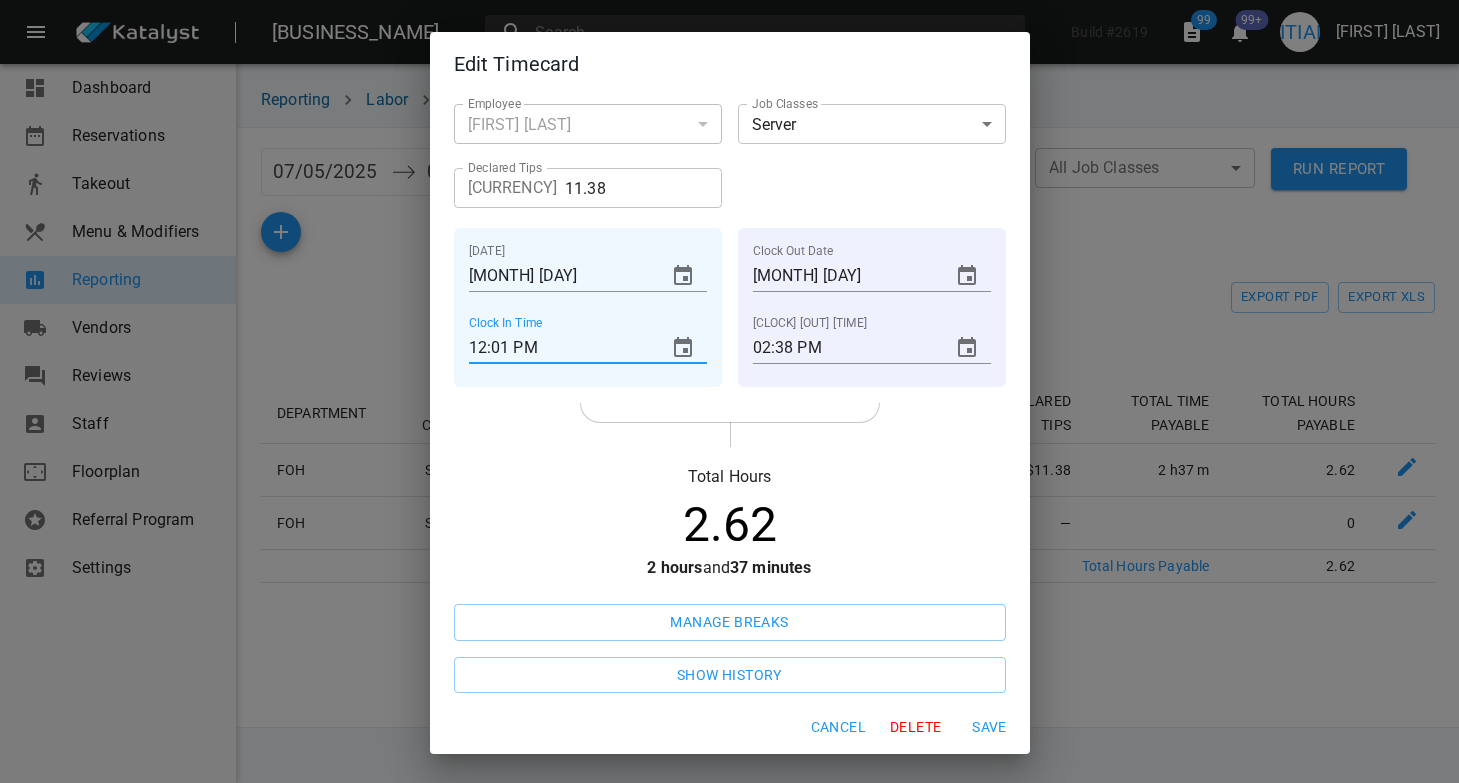 click on "12:01 PM" at bounding box center [560, 348] 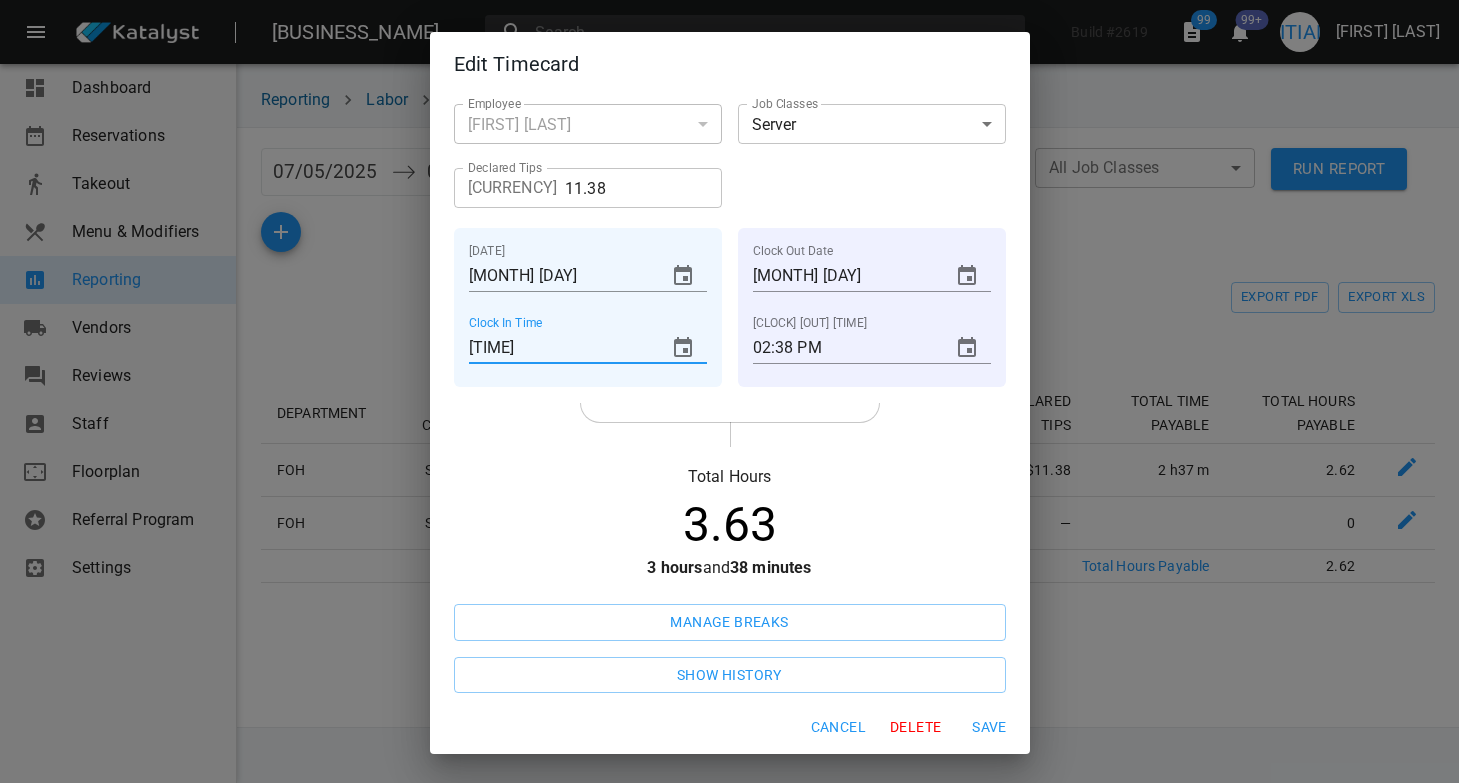 type on "[TIME]" 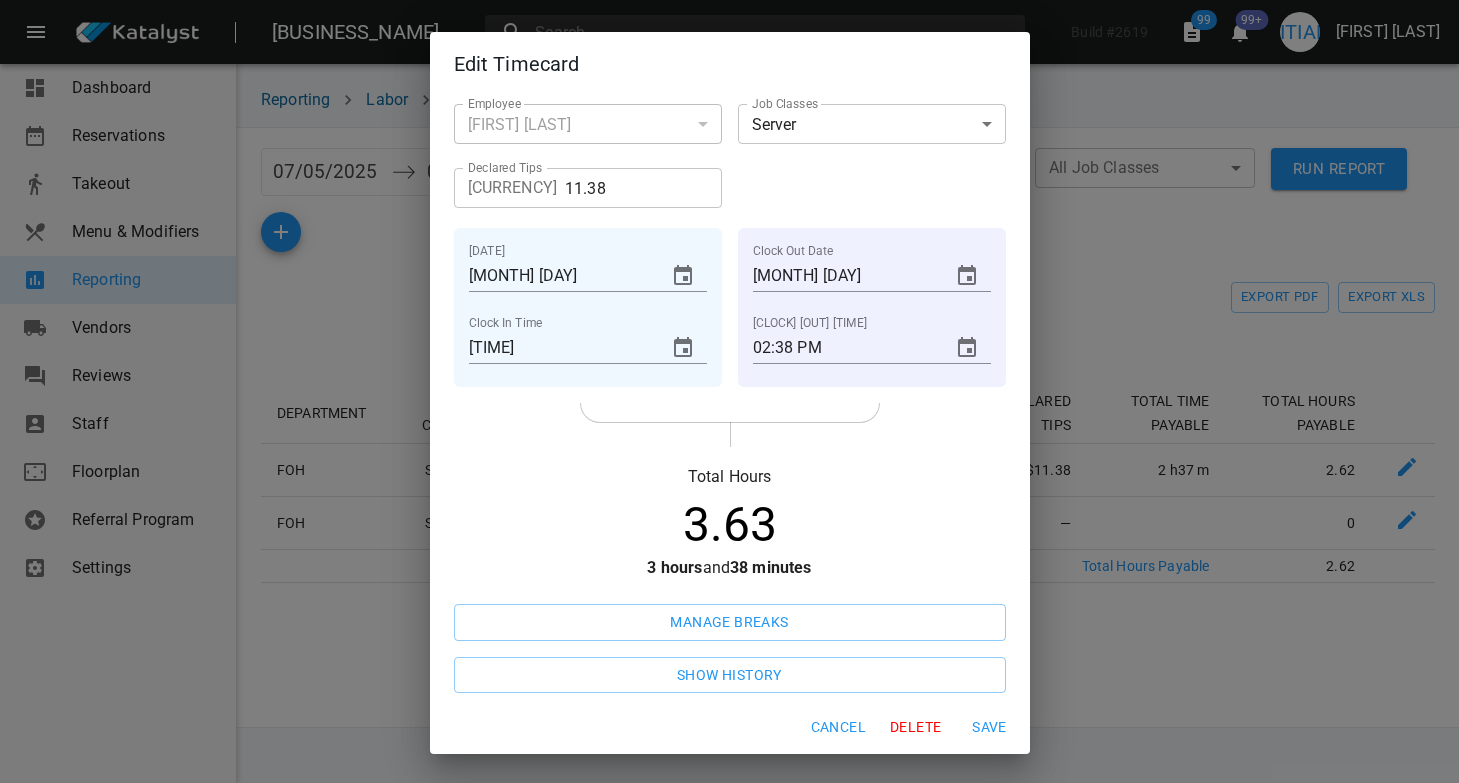 click on "Save" at bounding box center [838, 727] 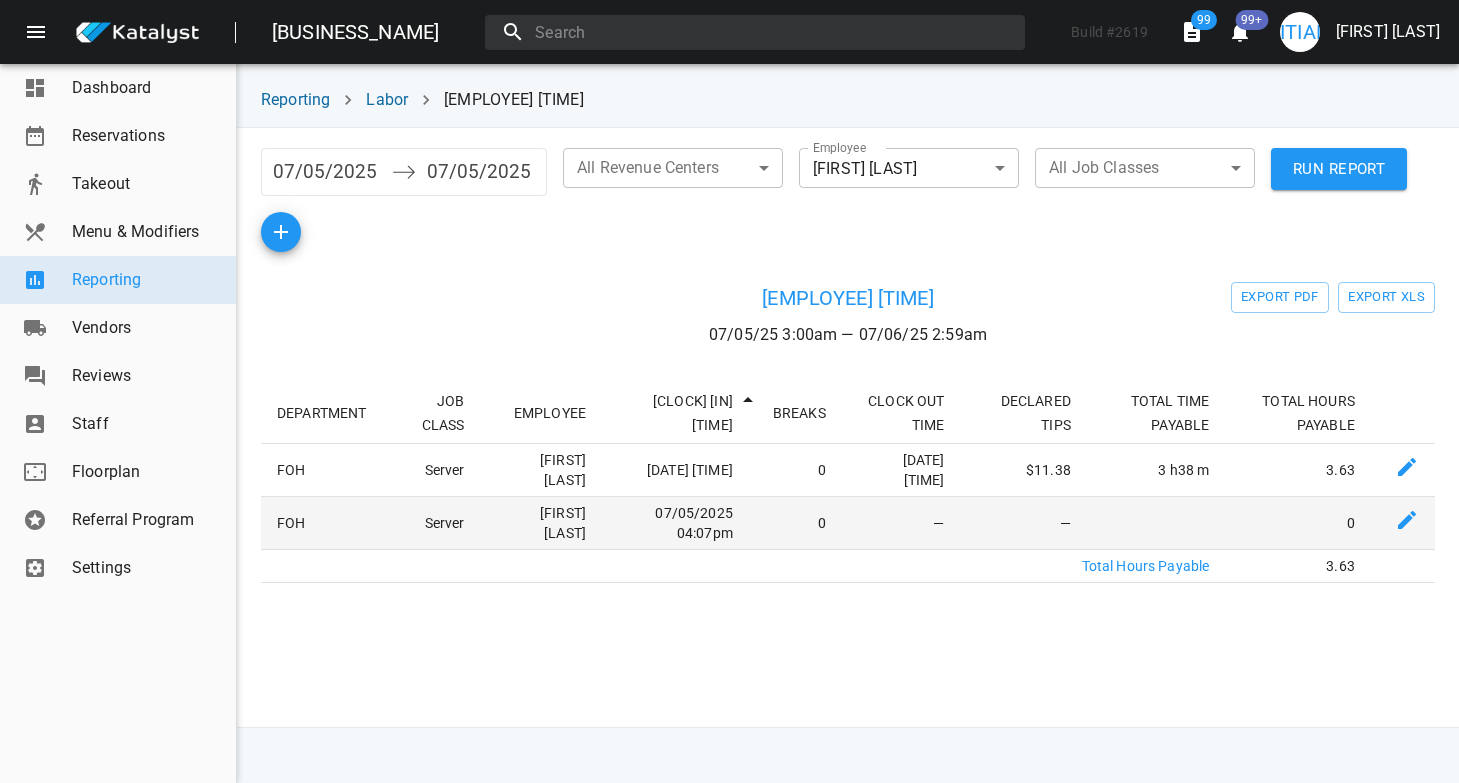 click at bounding box center (1407, 467) 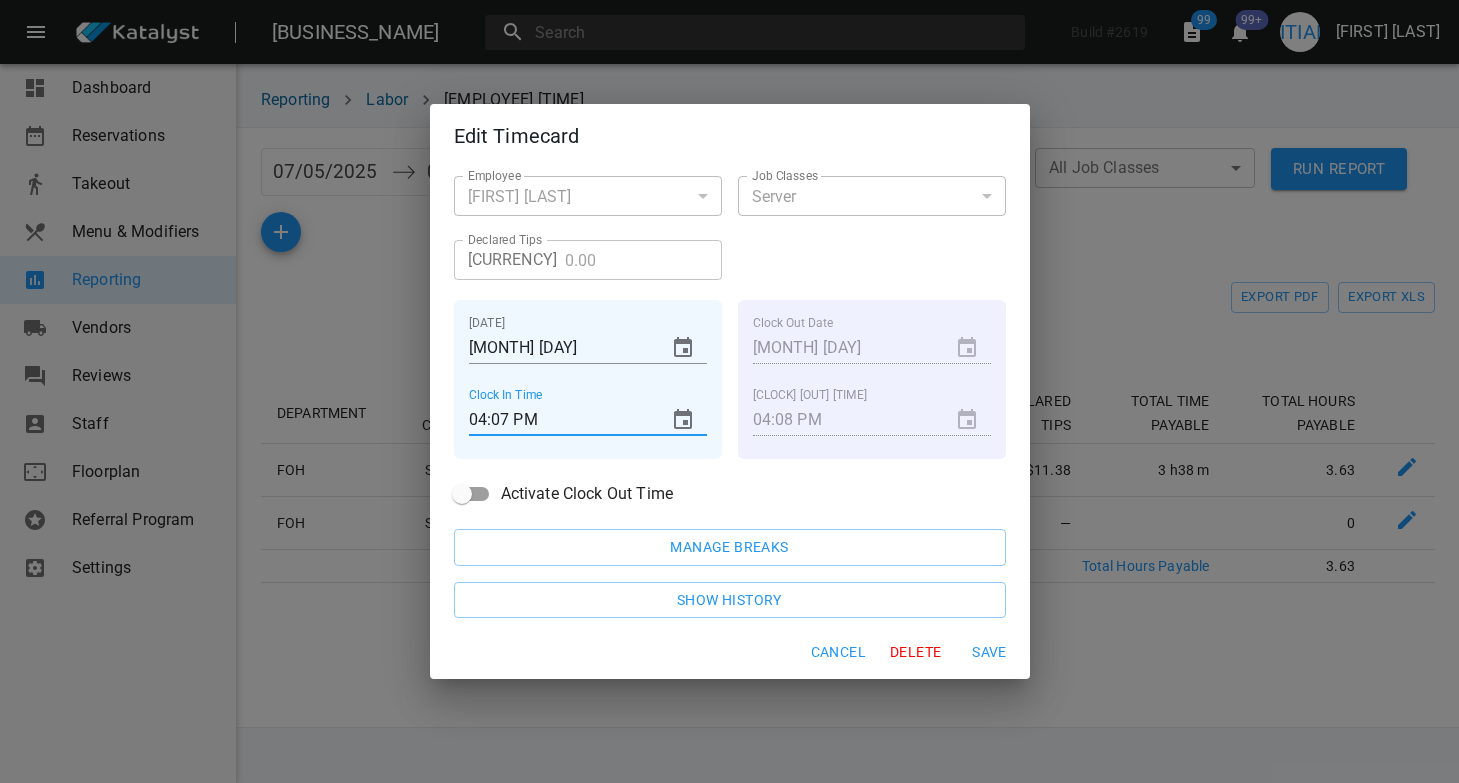 click on "04:07 PM" at bounding box center [560, 420] 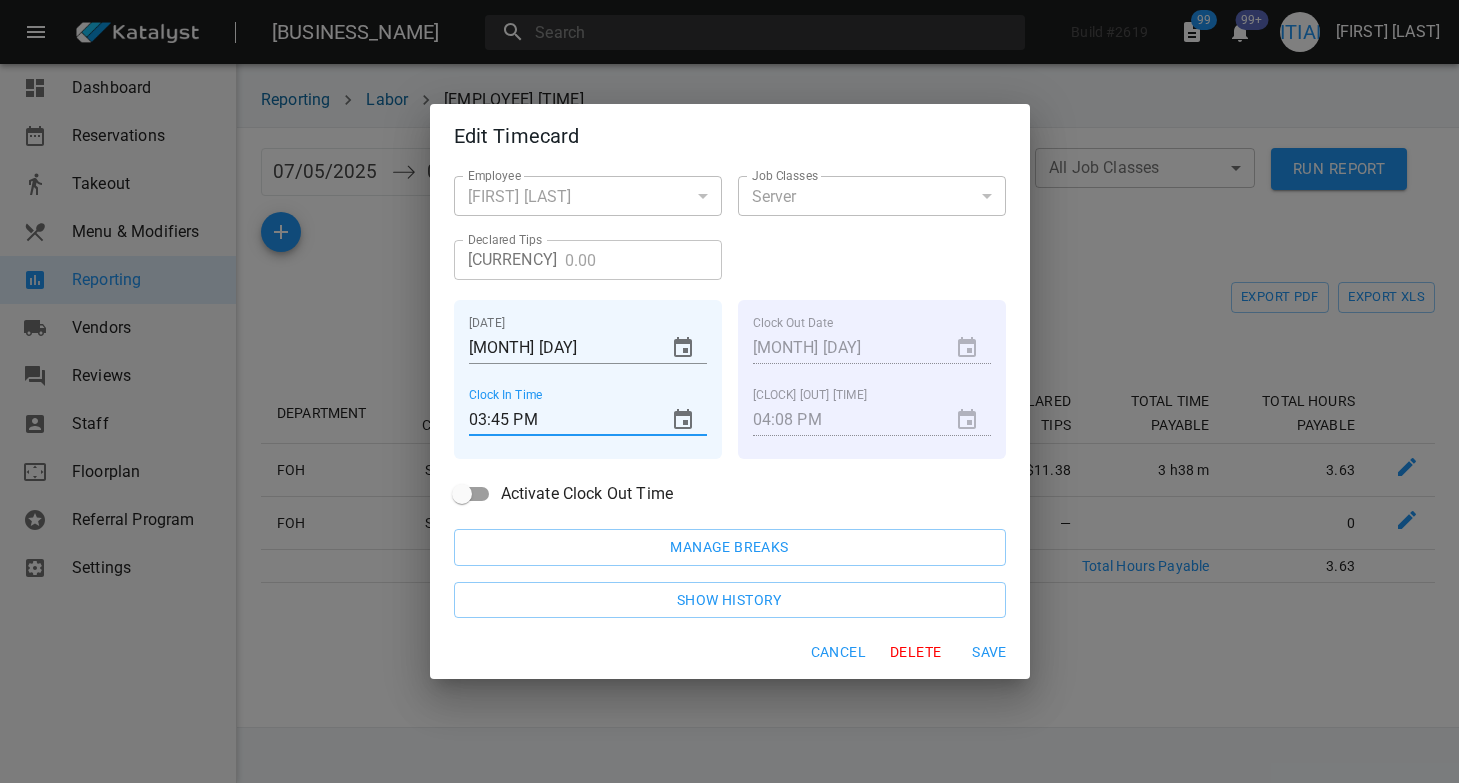 type on "03:45 PM" 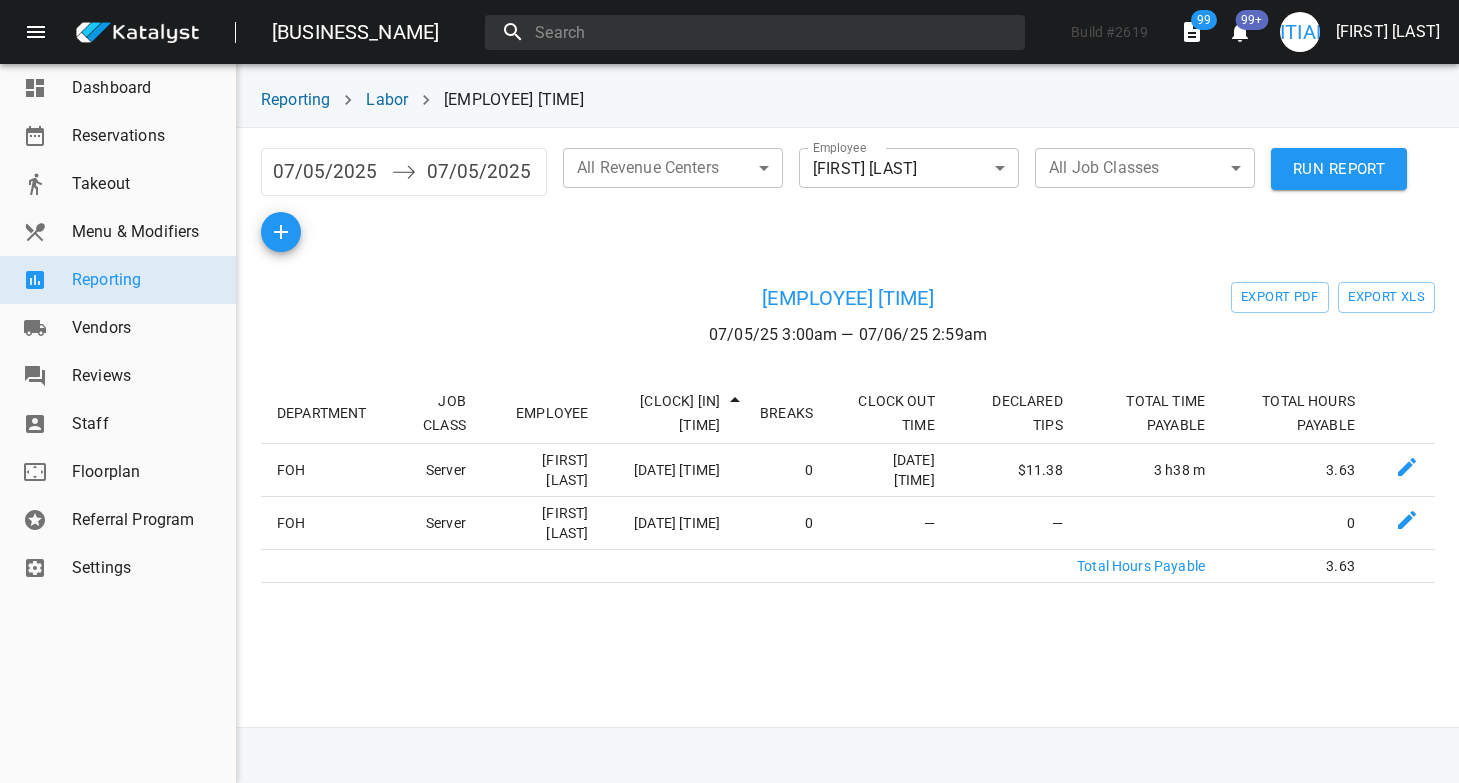 click on "Menu & Modifiers" at bounding box center [146, 232] 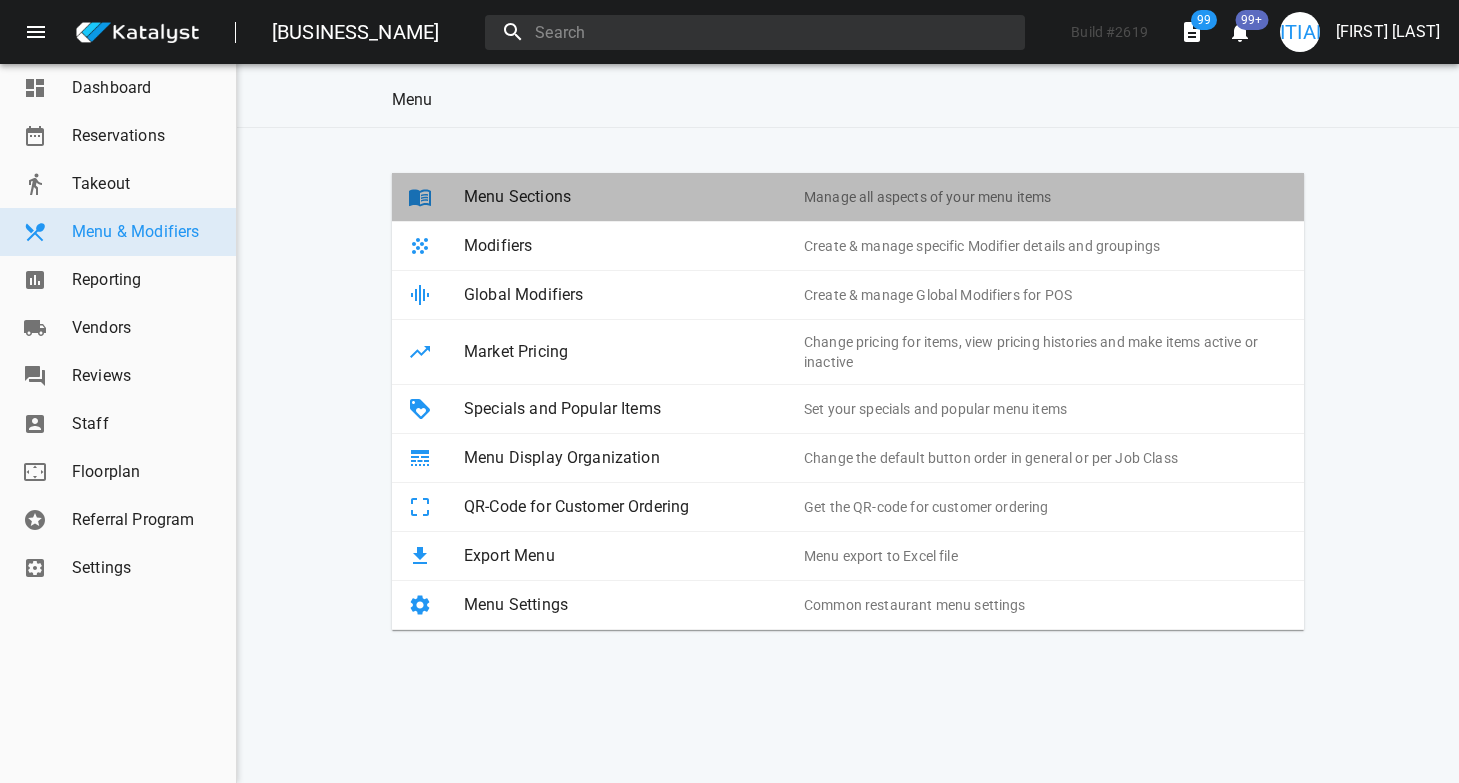 click on "Menu Sections" at bounding box center (634, 197) 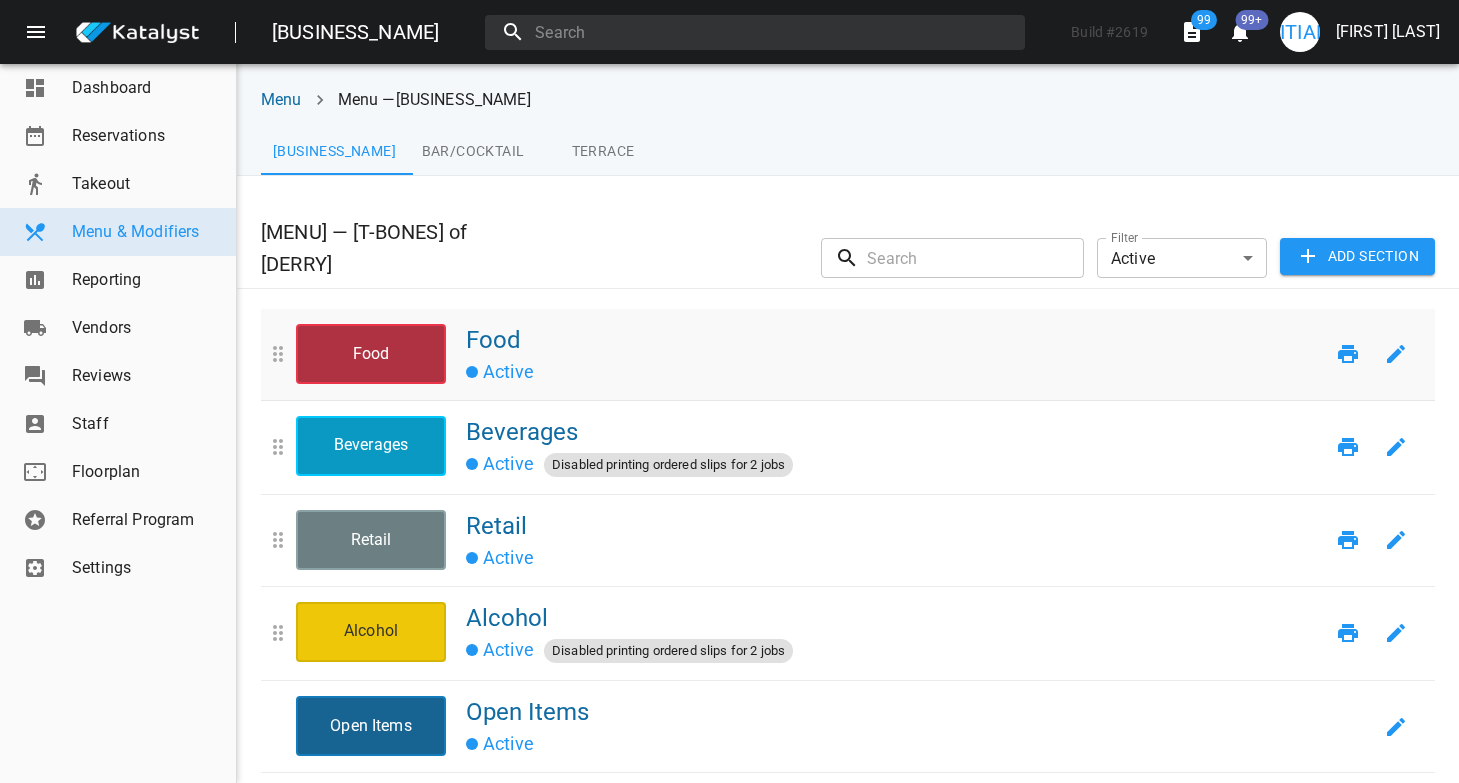 click on "Food Food Active" at bounding box center [863, 354] 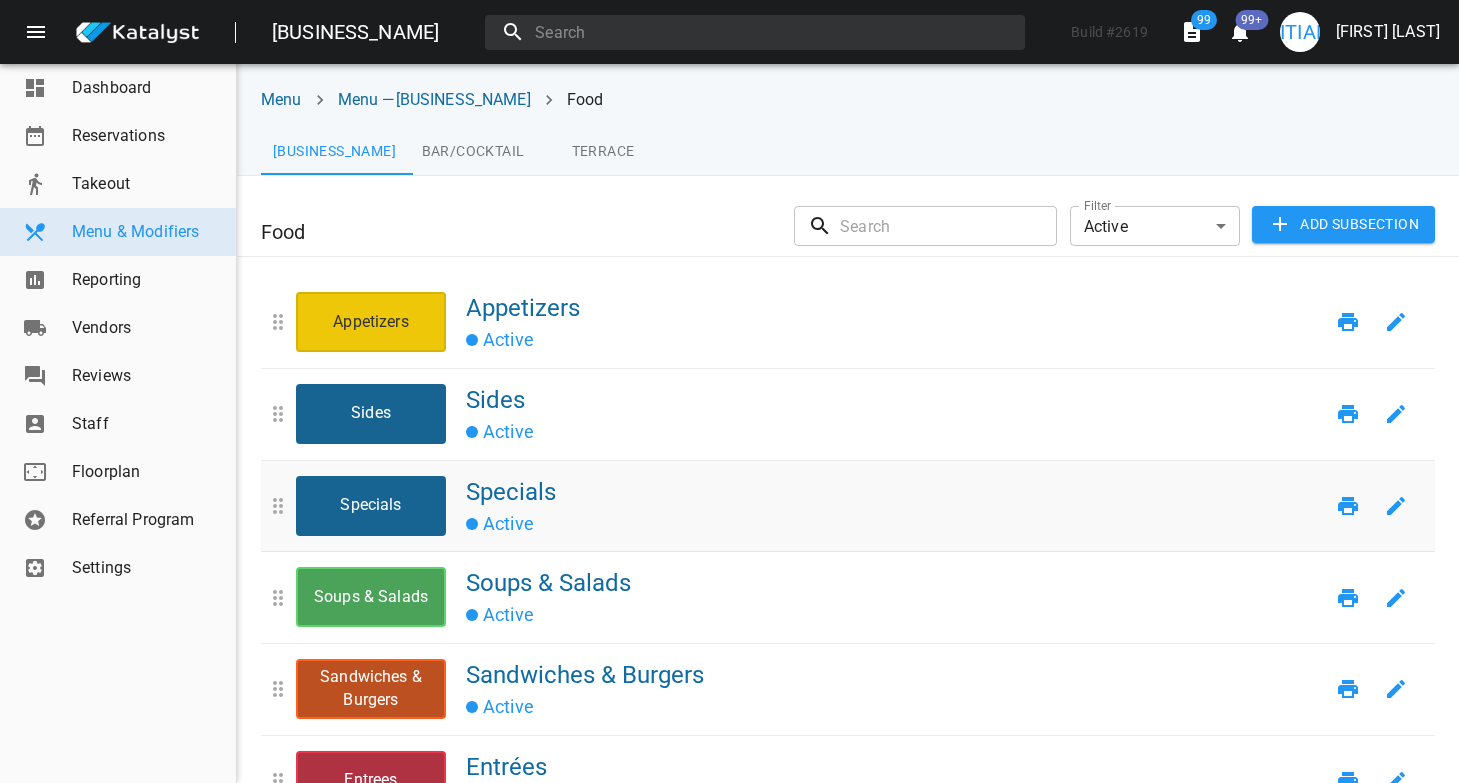 click on "Specials" at bounding box center [895, 492] 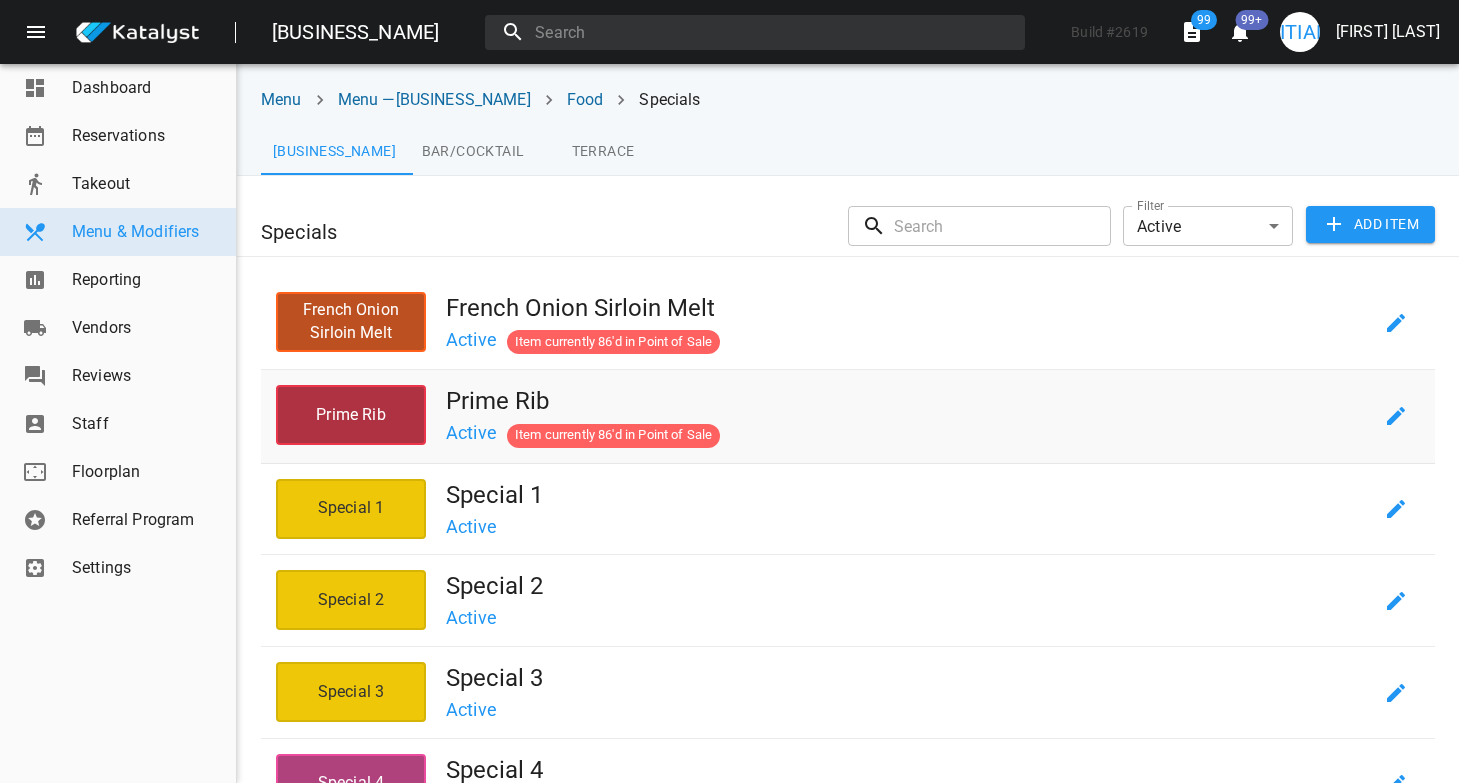 click on "Prime Rib" at bounding box center (909, 401) 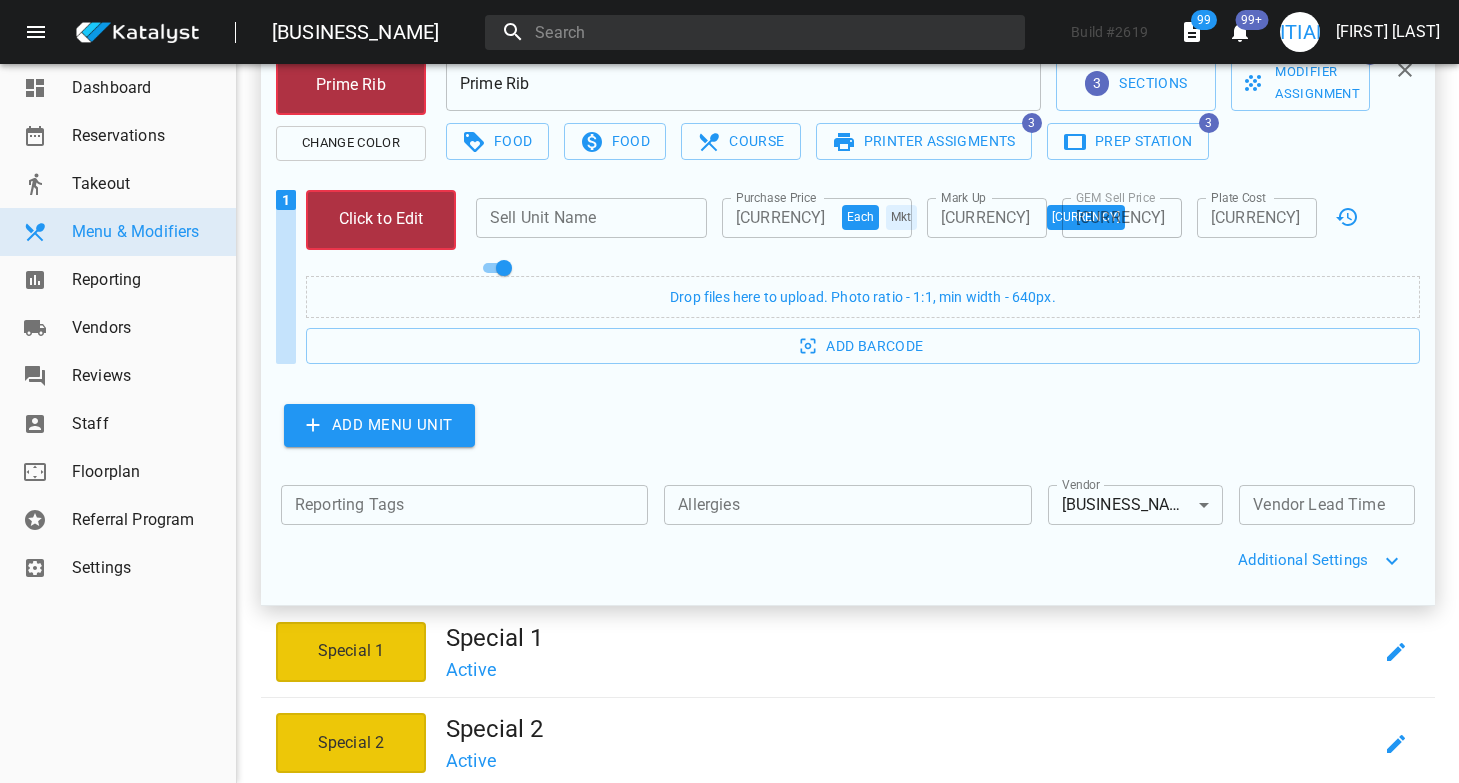 scroll, scrollTop: 427, scrollLeft: 0, axis: vertical 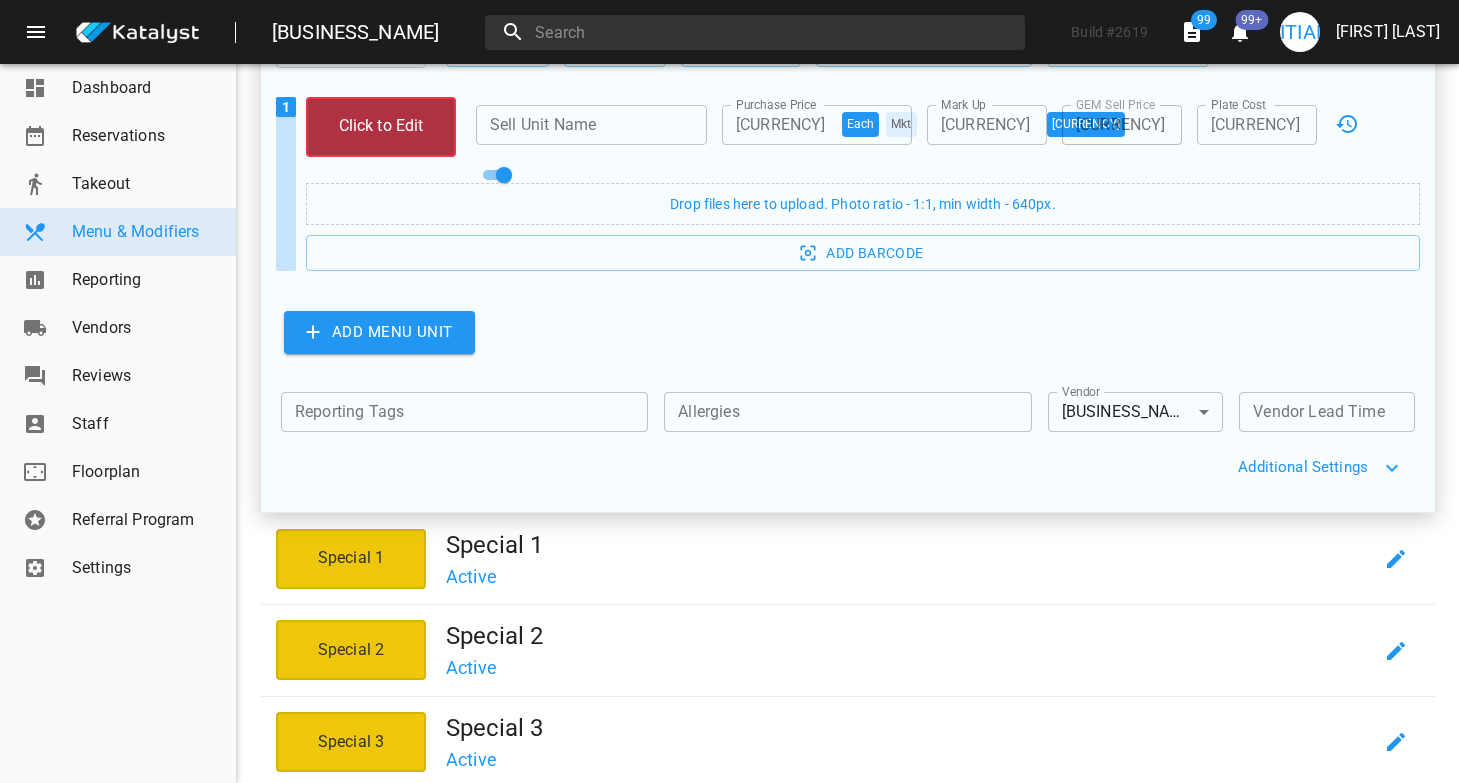 click on "Additional Settings" at bounding box center (848, 468) 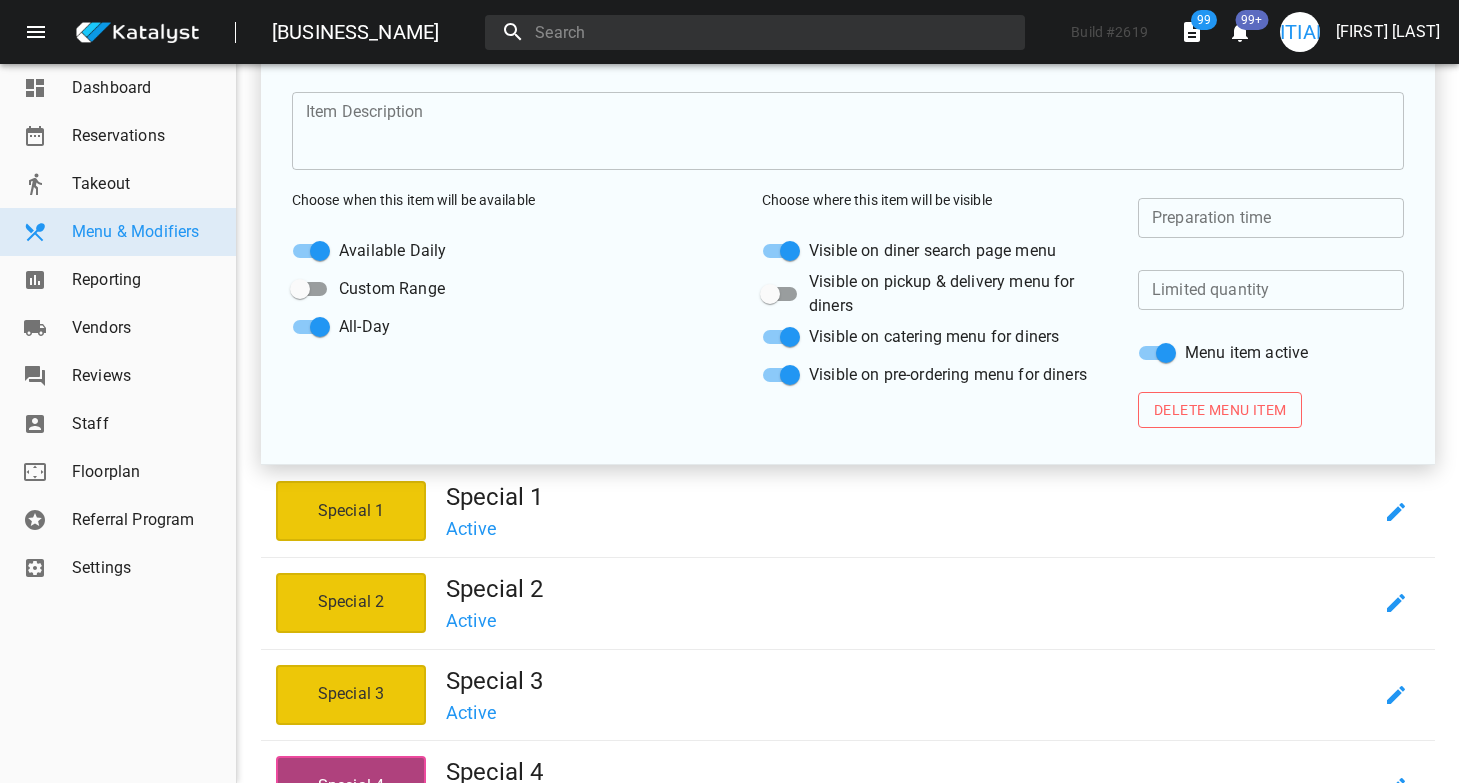 scroll, scrollTop: 902, scrollLeft: 0, axis: vertical 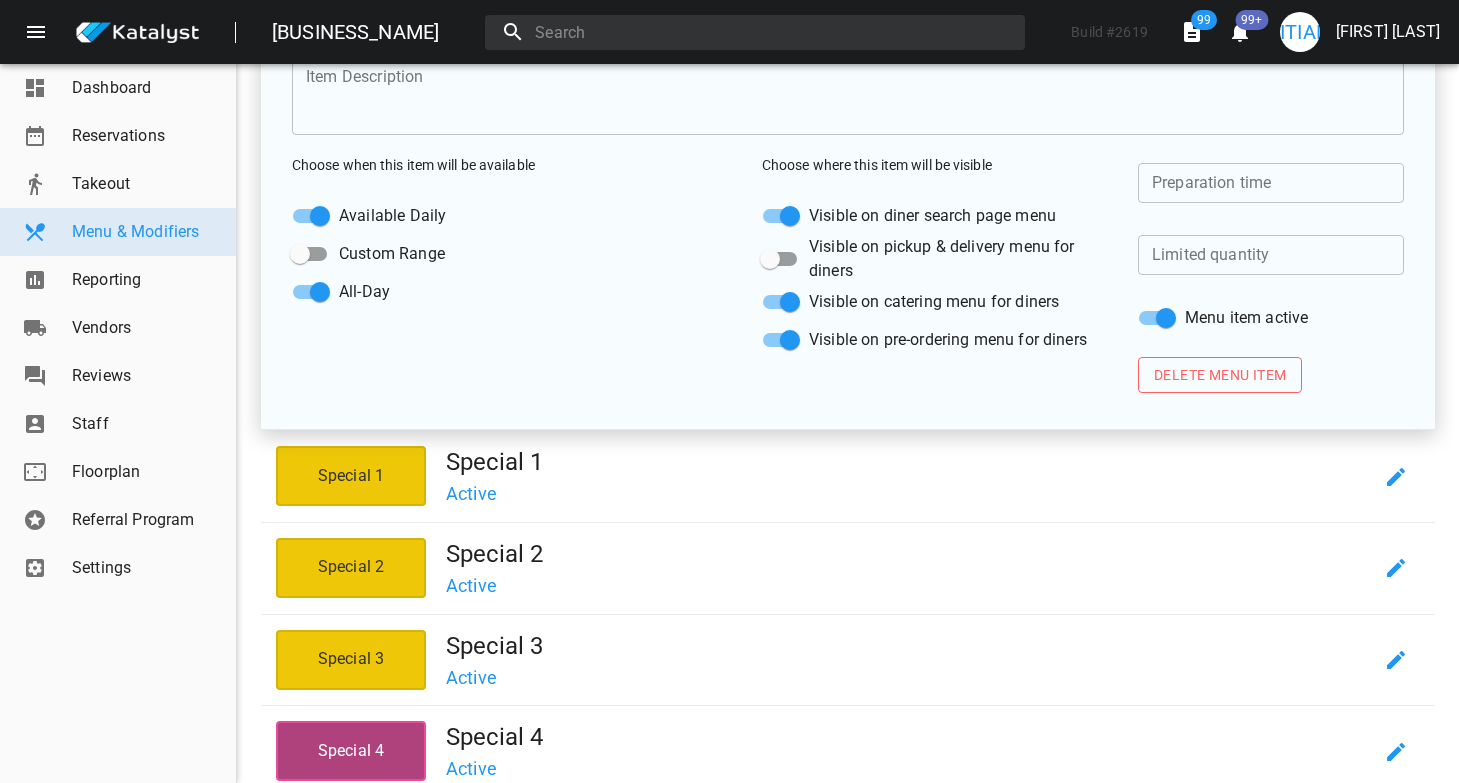 click on "Reporting" at bounding box center [146, 280] 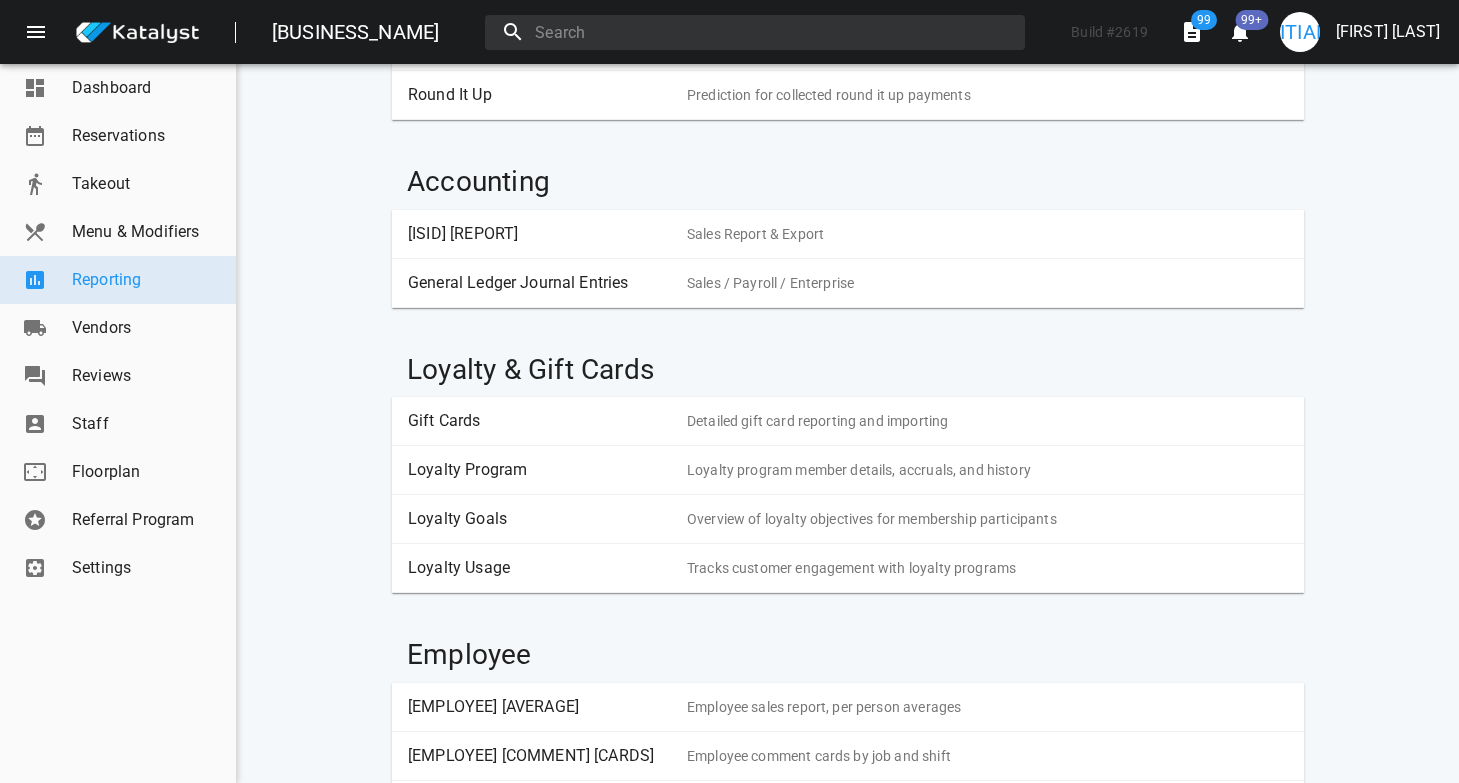 scroll, scrollTop: 0, scrollLeft: 0, axis: both 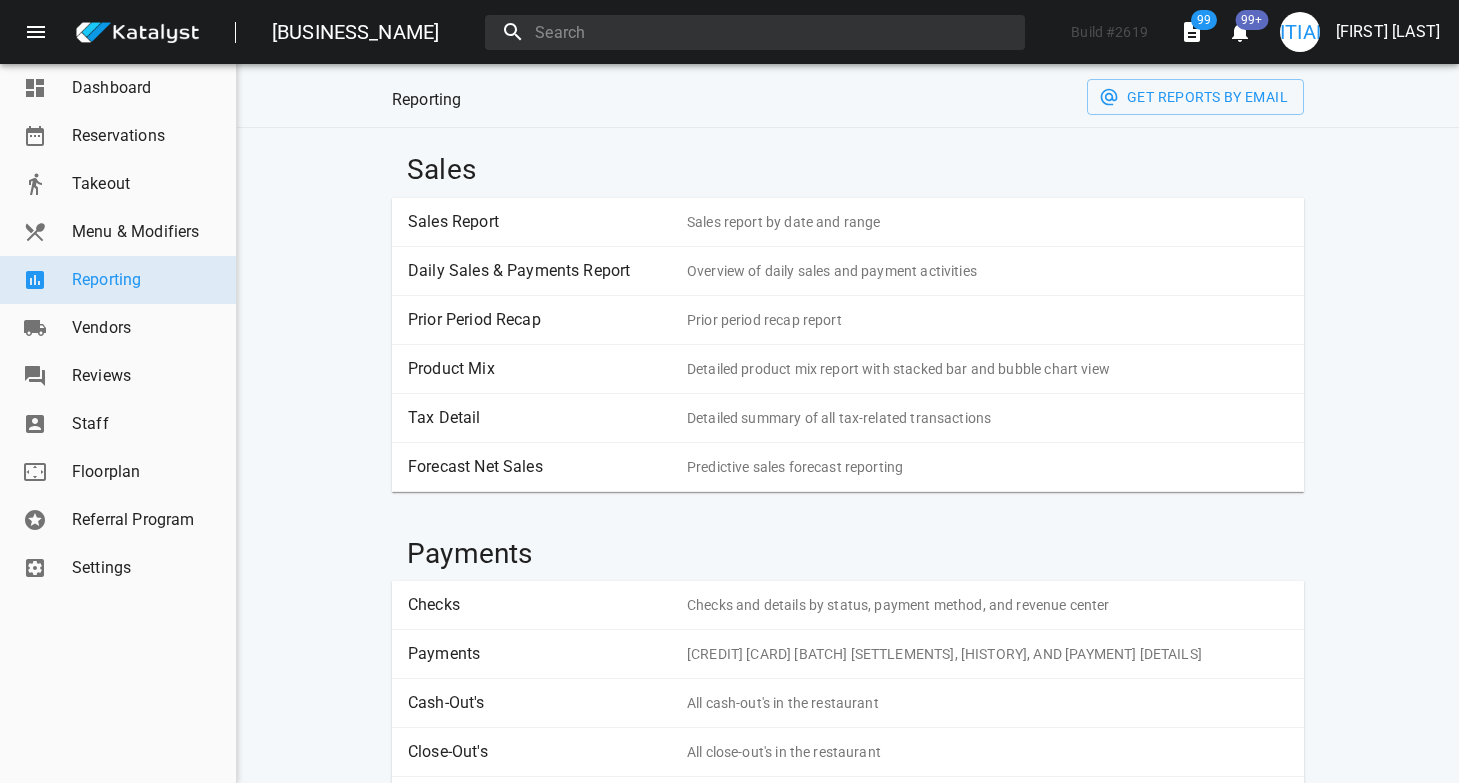 click on "Sales Report" at bounding box center [540, 222] 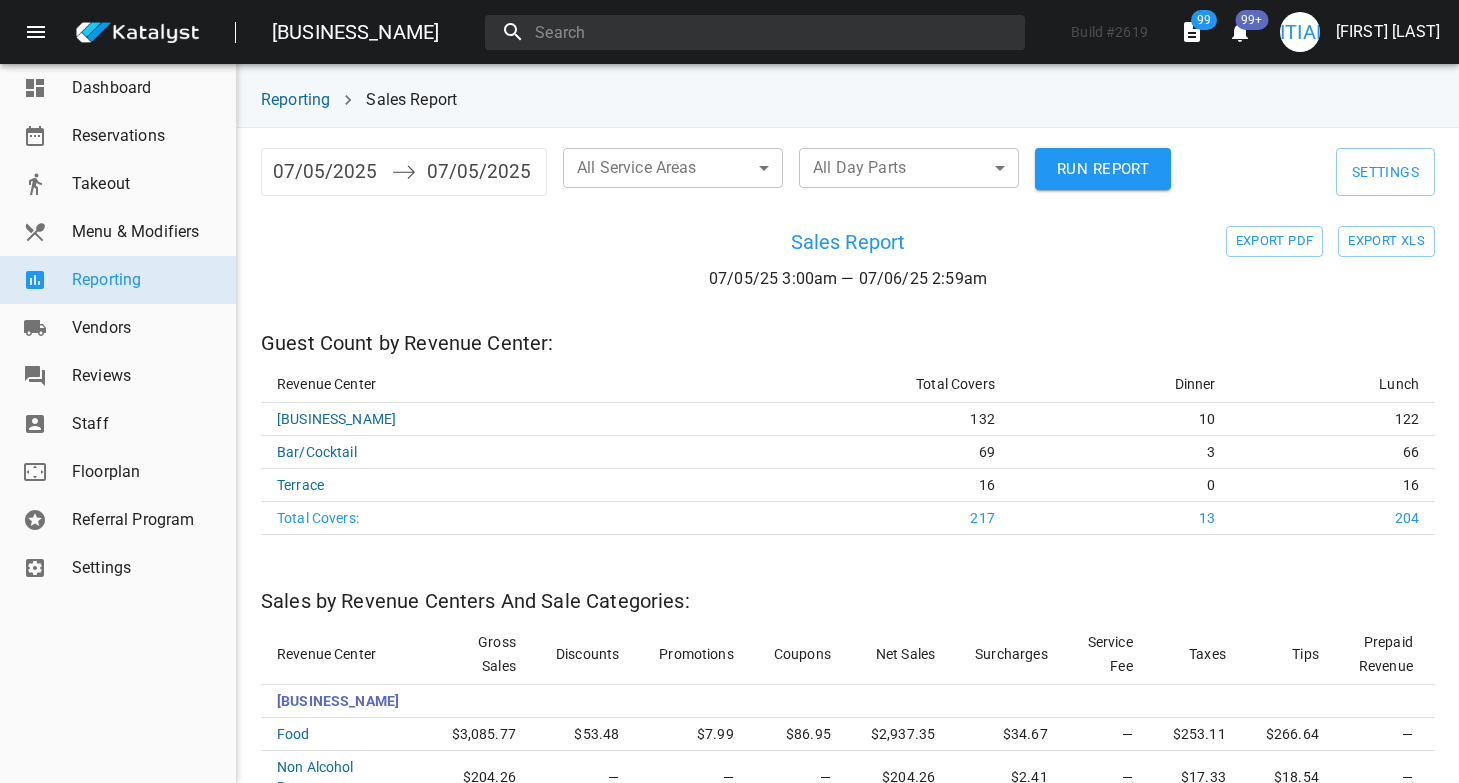 click on "RUN REPORT" at bounding box center (1103, 169) 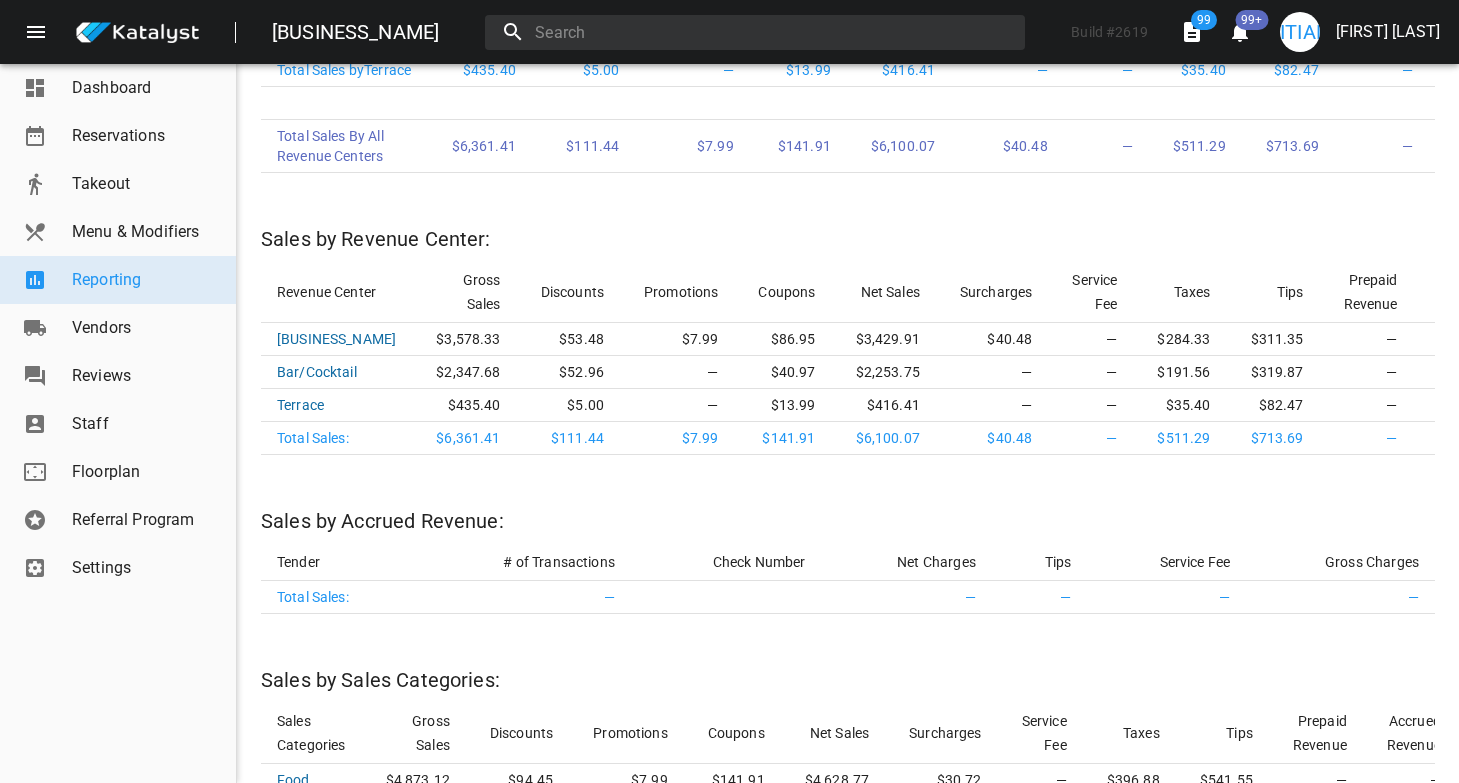 scroll, scrollTop: 1491, scrollLeft: 0, axis: vertical 